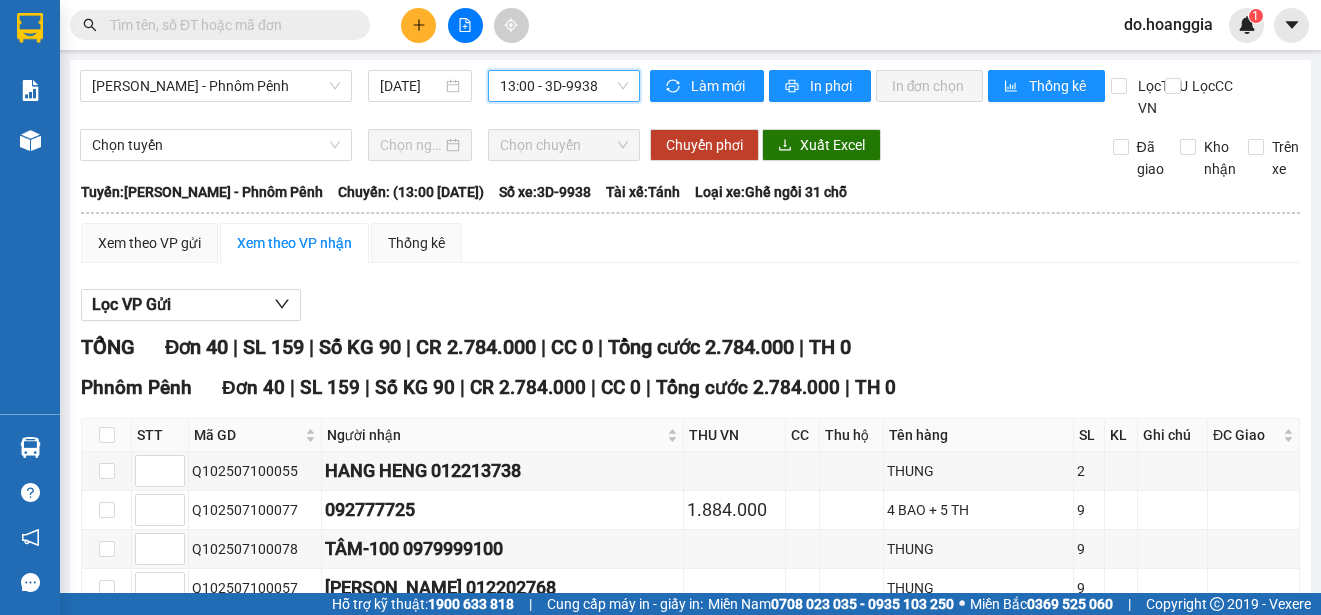 scroll, scrollTop: 0, scrollLeft: 0, axis: both 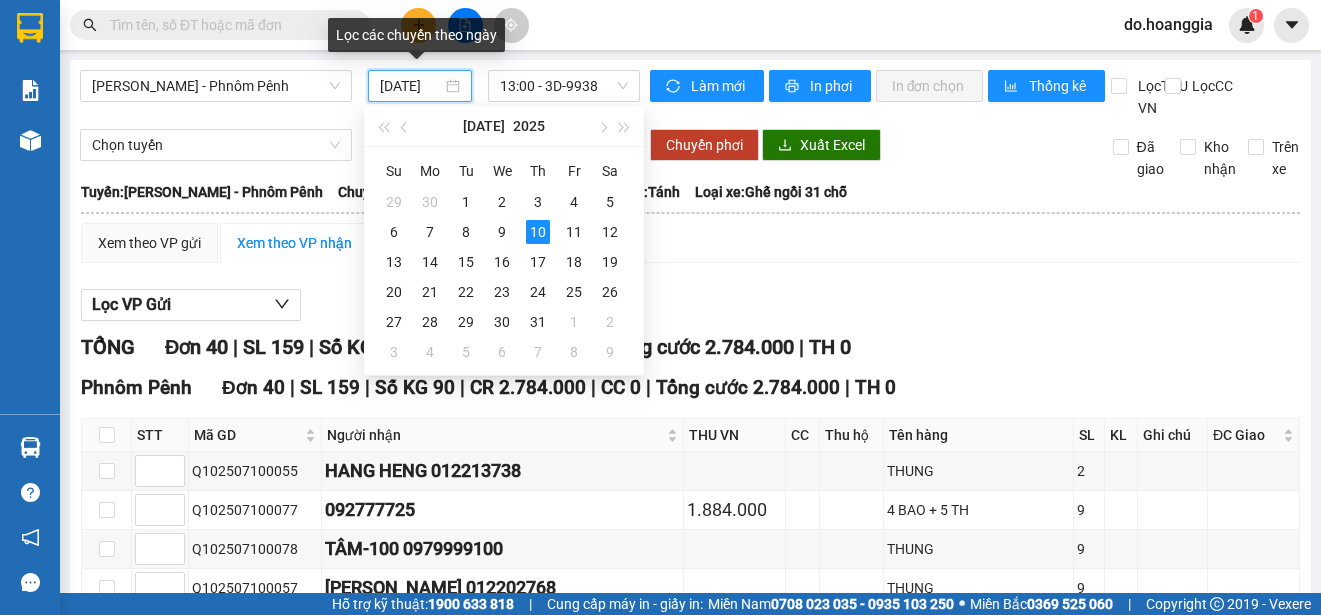 click on "[DATE]" at bounding box center (411, 86) 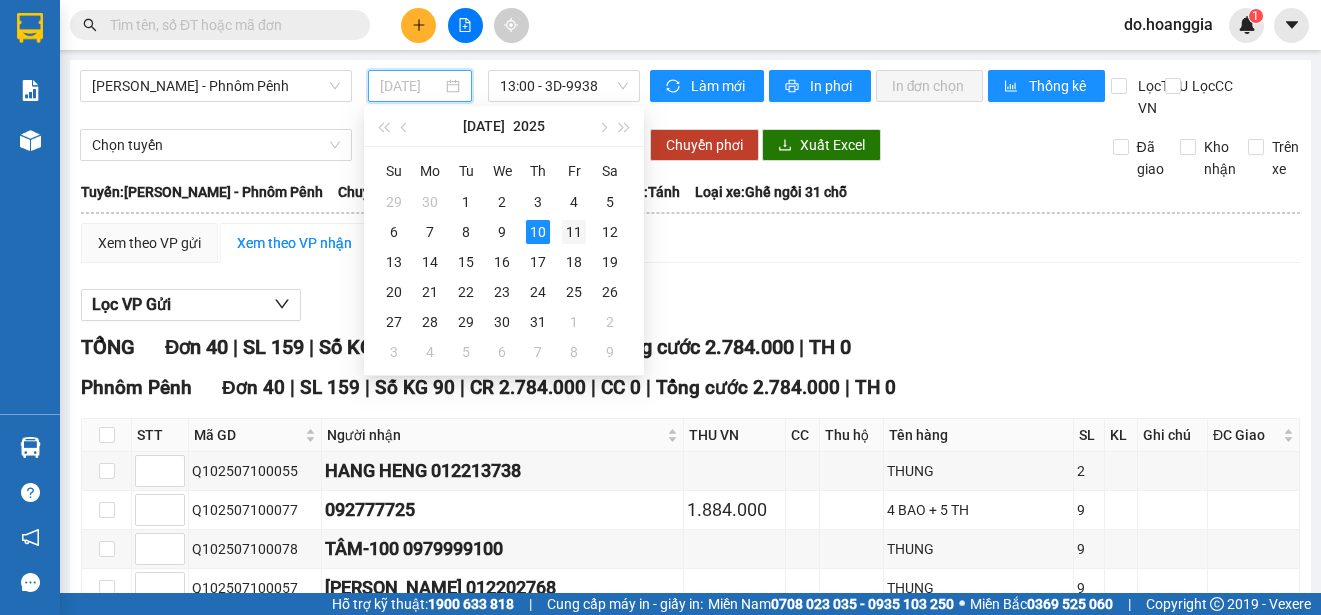 click on "11" at bounding box center [574, 232] 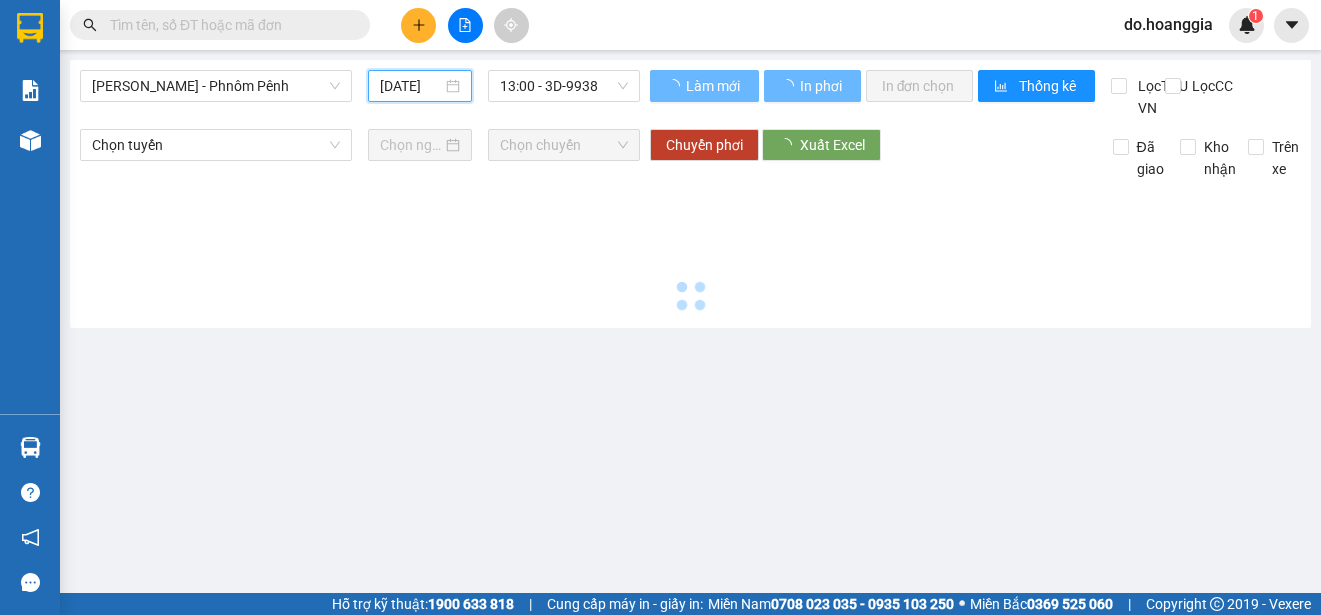 type on "[DATE]" 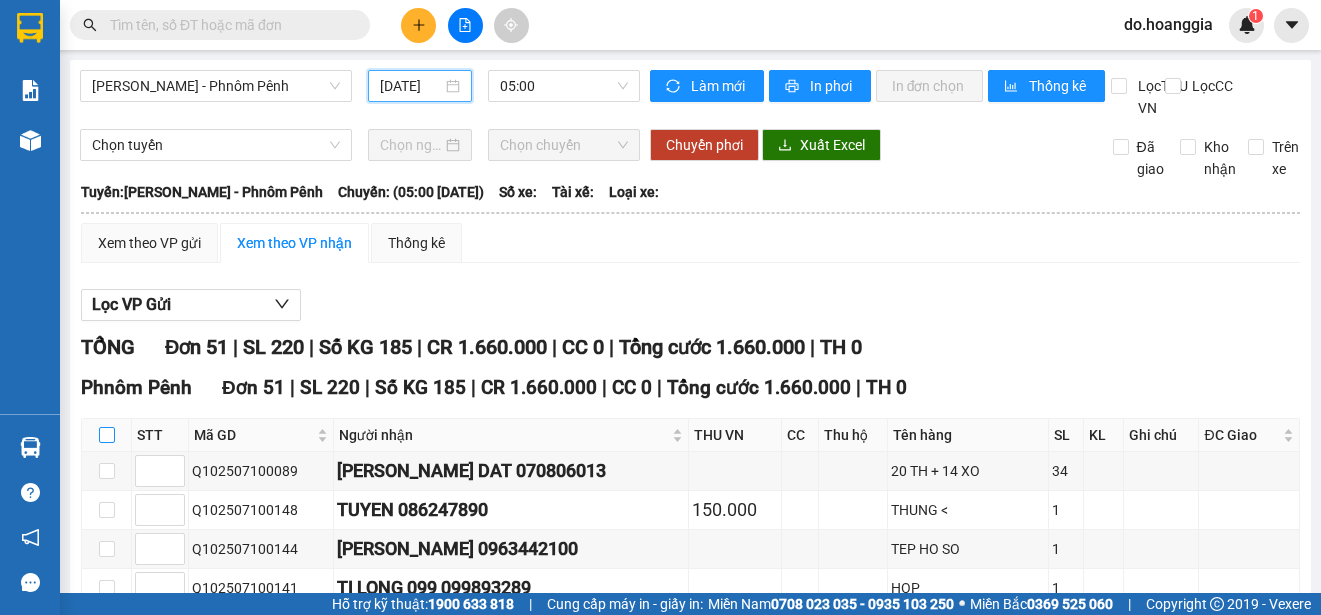 click at bounding box center [107, 435] 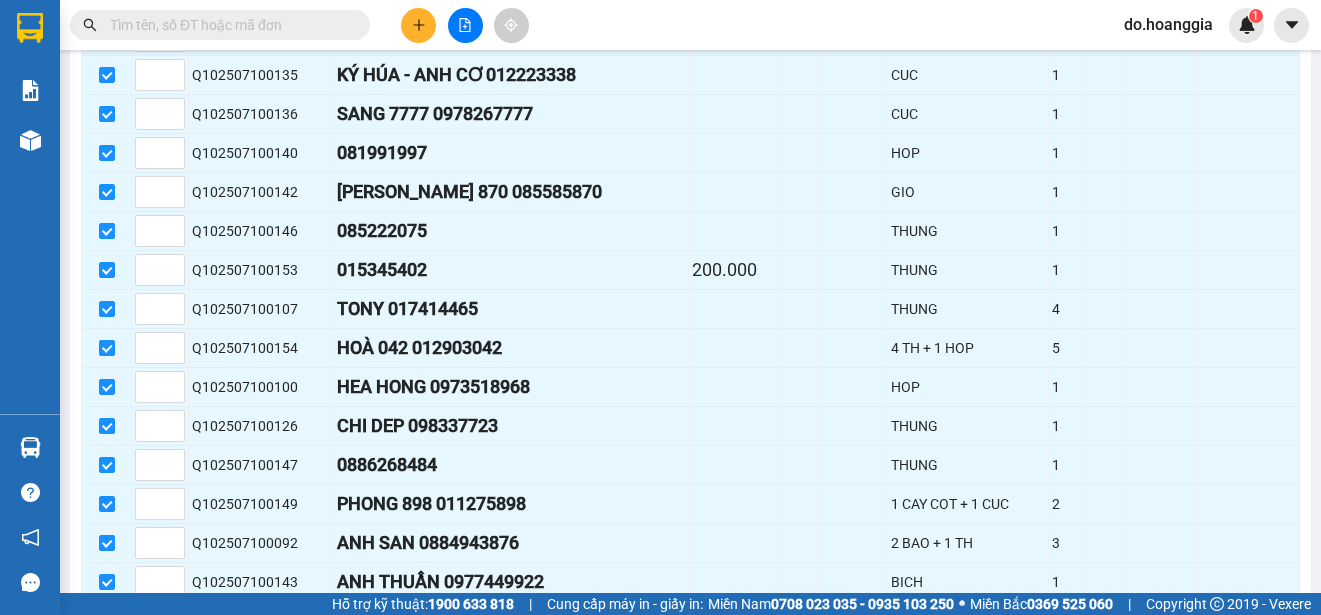 scroll, scrollTop: 1973, scrollLeft: 0, axis: vertical 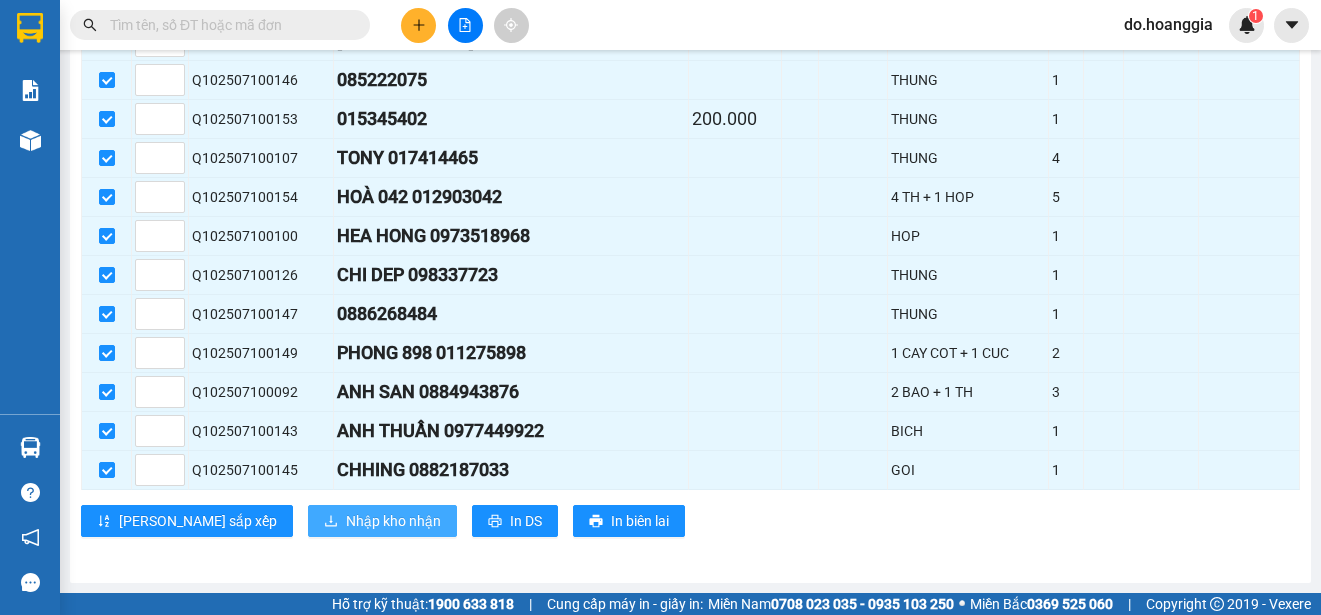 click on "Nhập kho nhận" at bounding box center [393, 521] 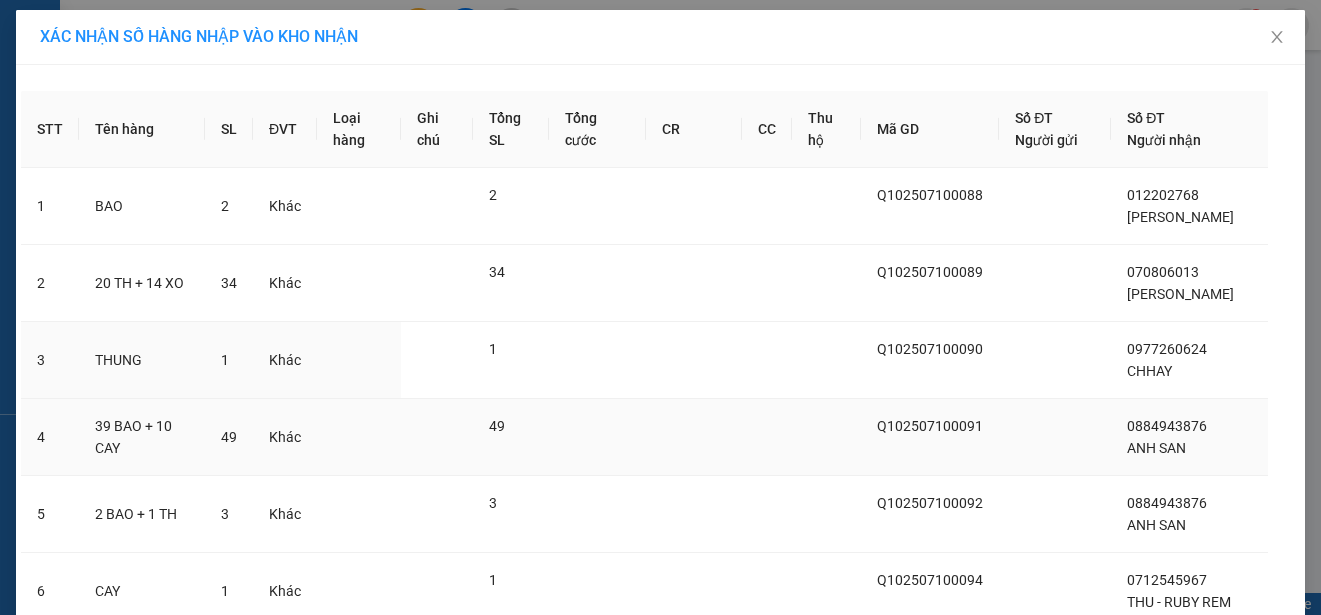 scroll, scrollTop: 500, scrollLeft: 0, axis: vertical 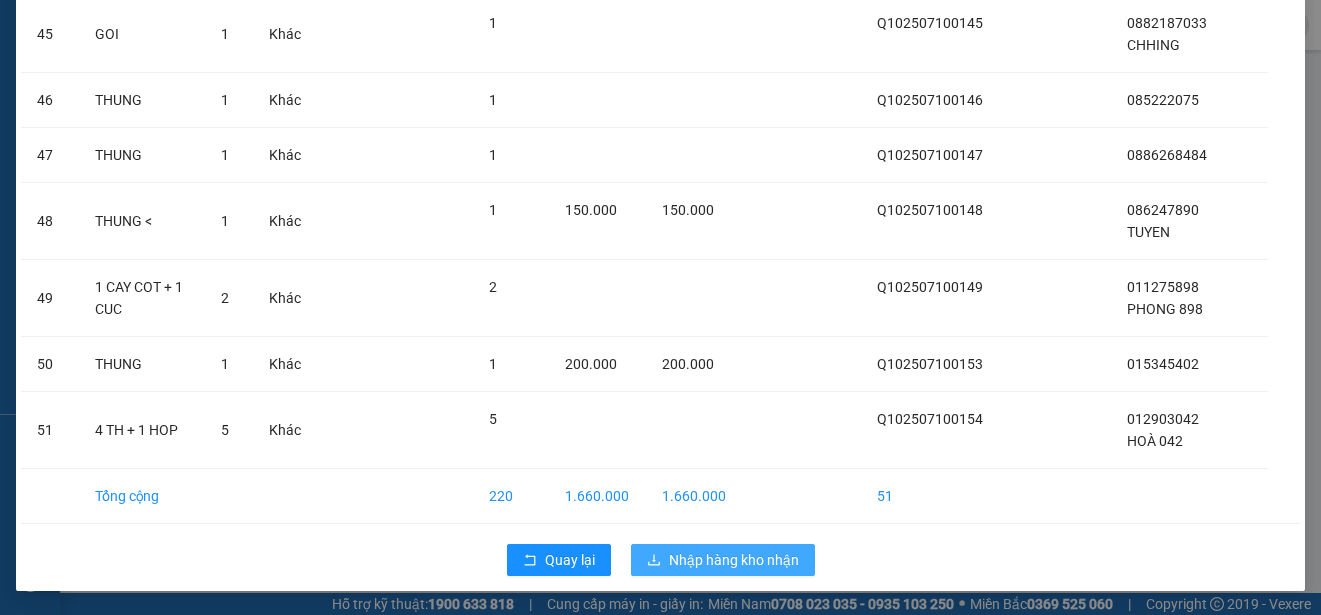 click on "Nhập hàng kho nhận" at bounding box center [734, 560] 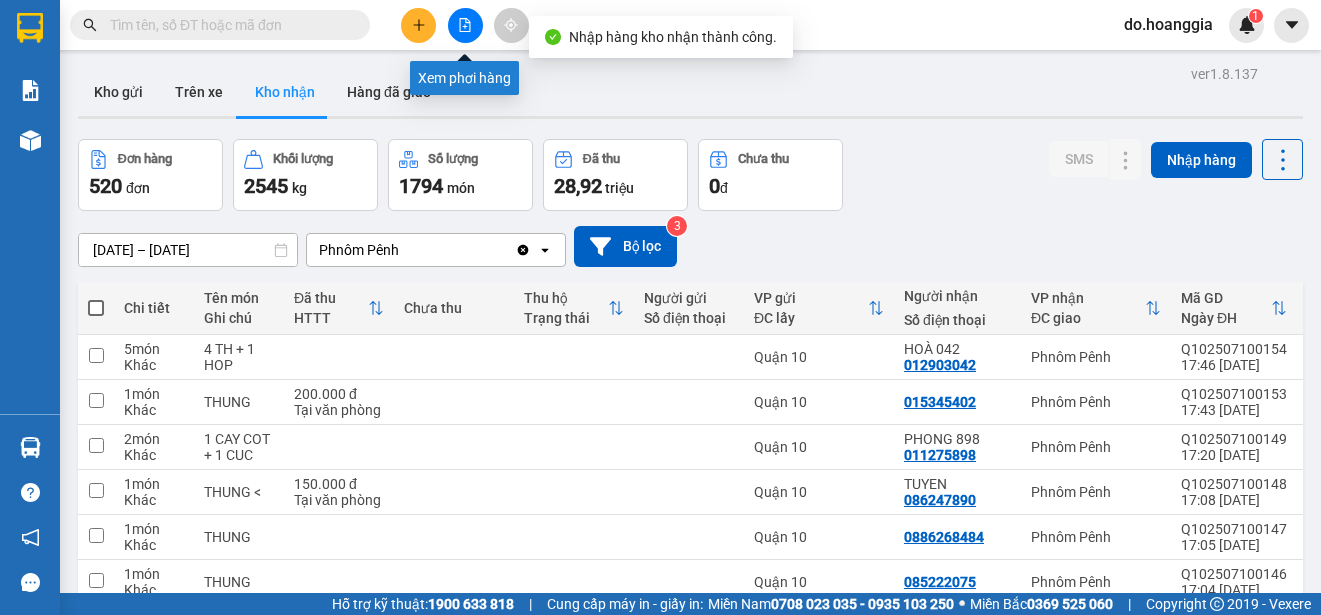 click 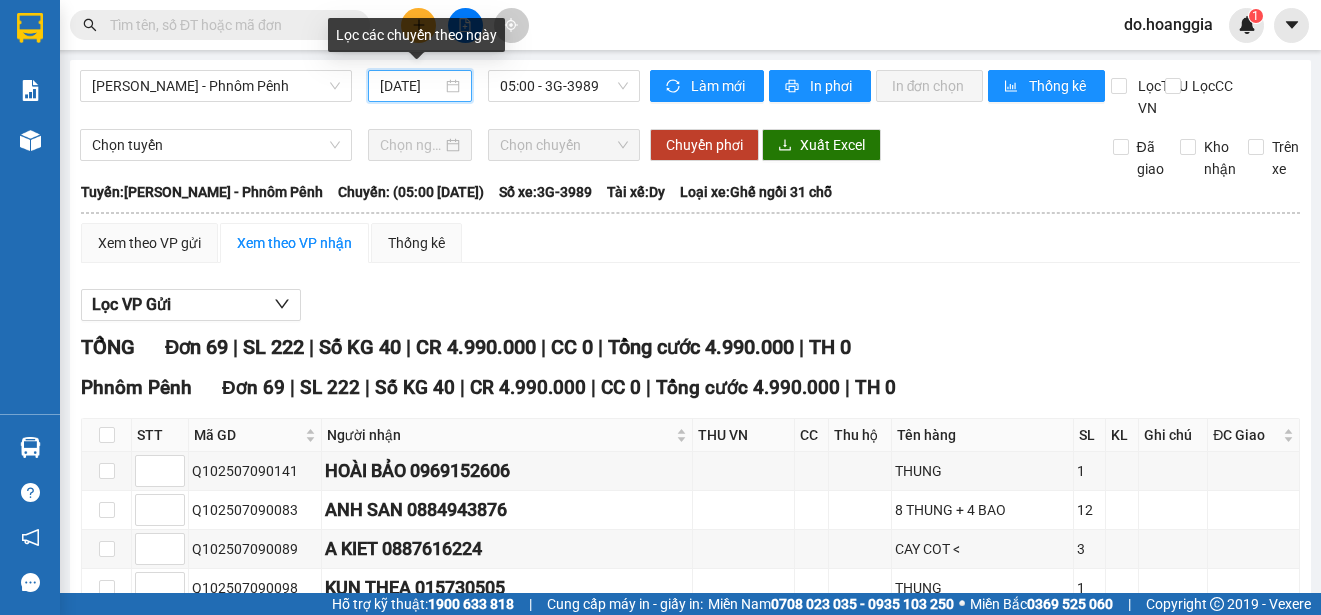 click on "[DATE]" at bounding box center (411, 86) 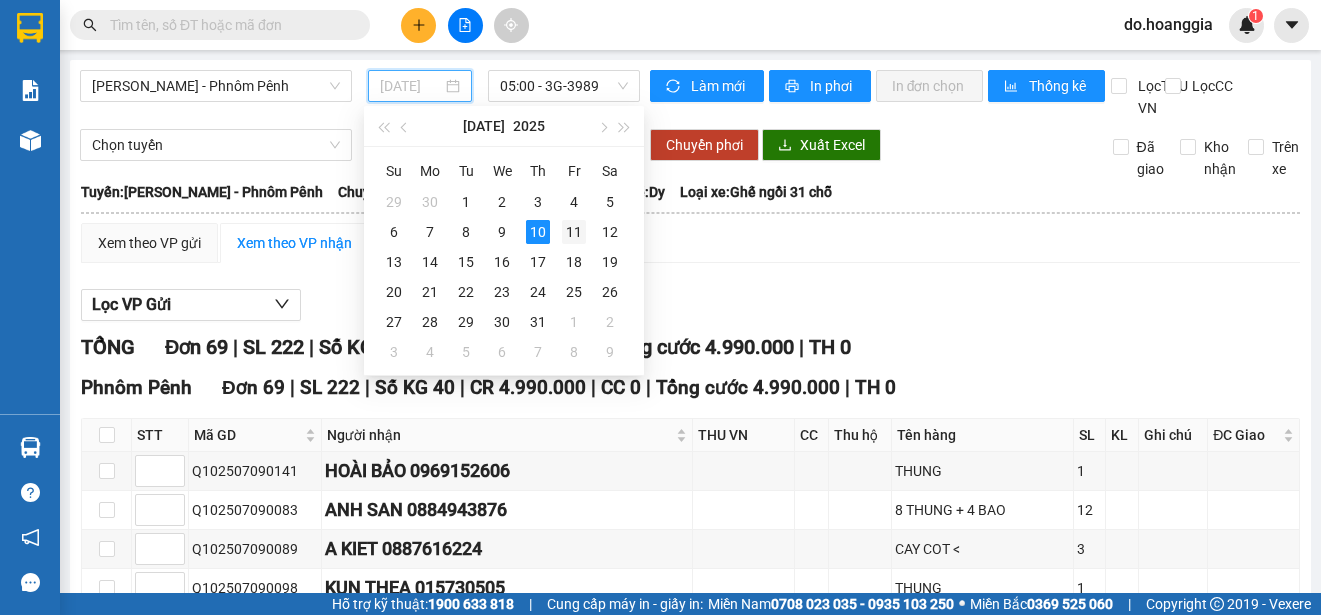 click on "11" at bounding box center (574, 232) 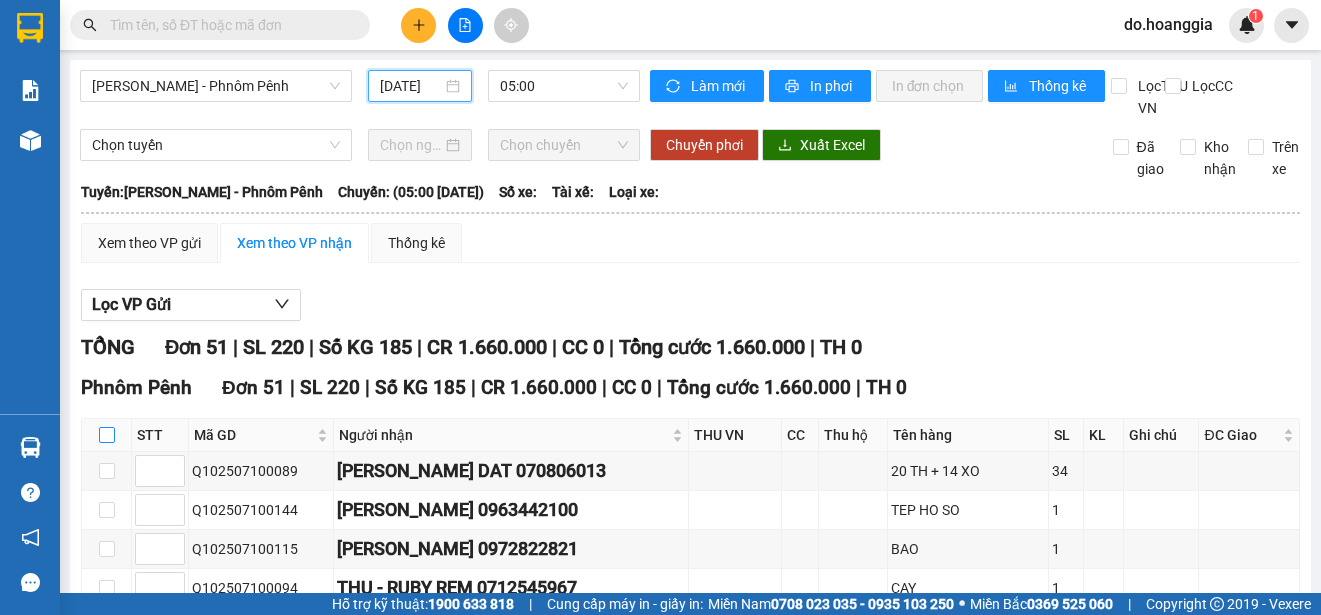 click at bounding box center [107, 435] 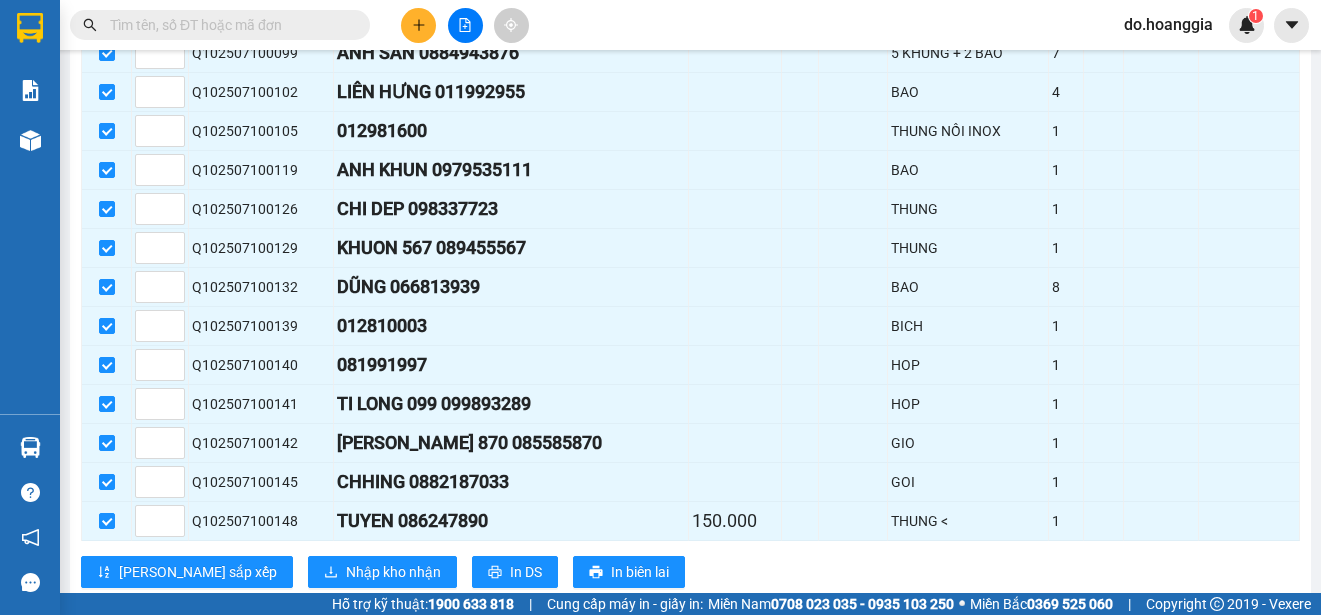 scroll, scrollTop: 1973, scrollLeft: 0, axis: vertical 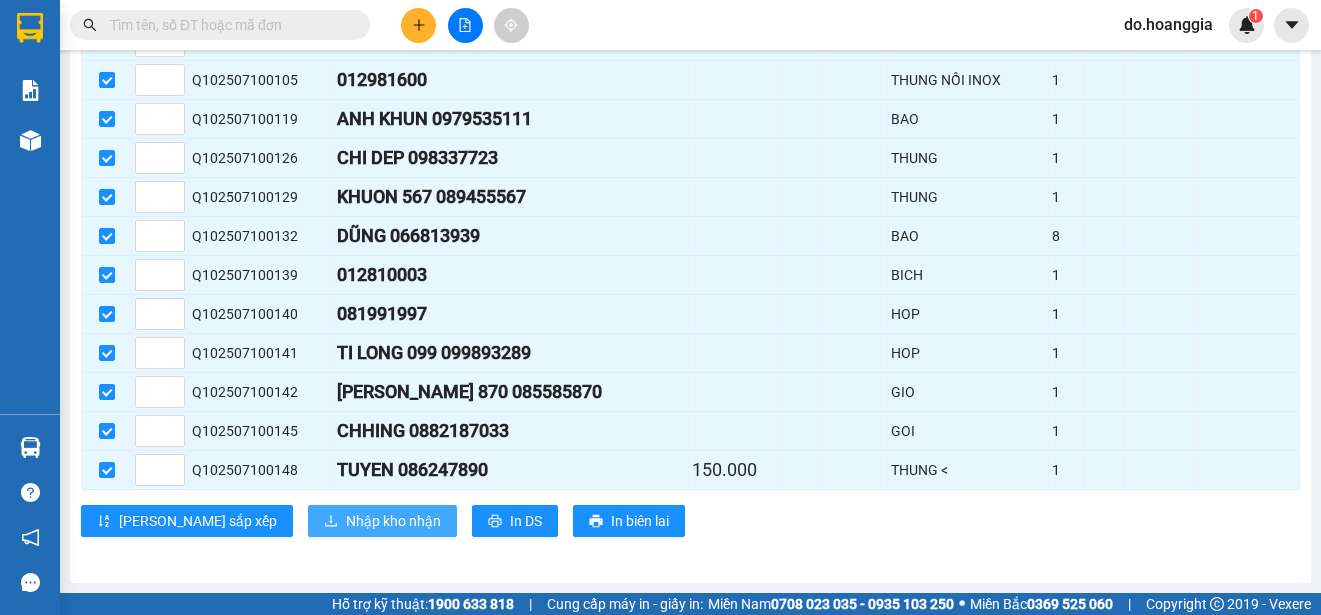 click on "Nhập kho nhận" at bounding box center [393, 521] 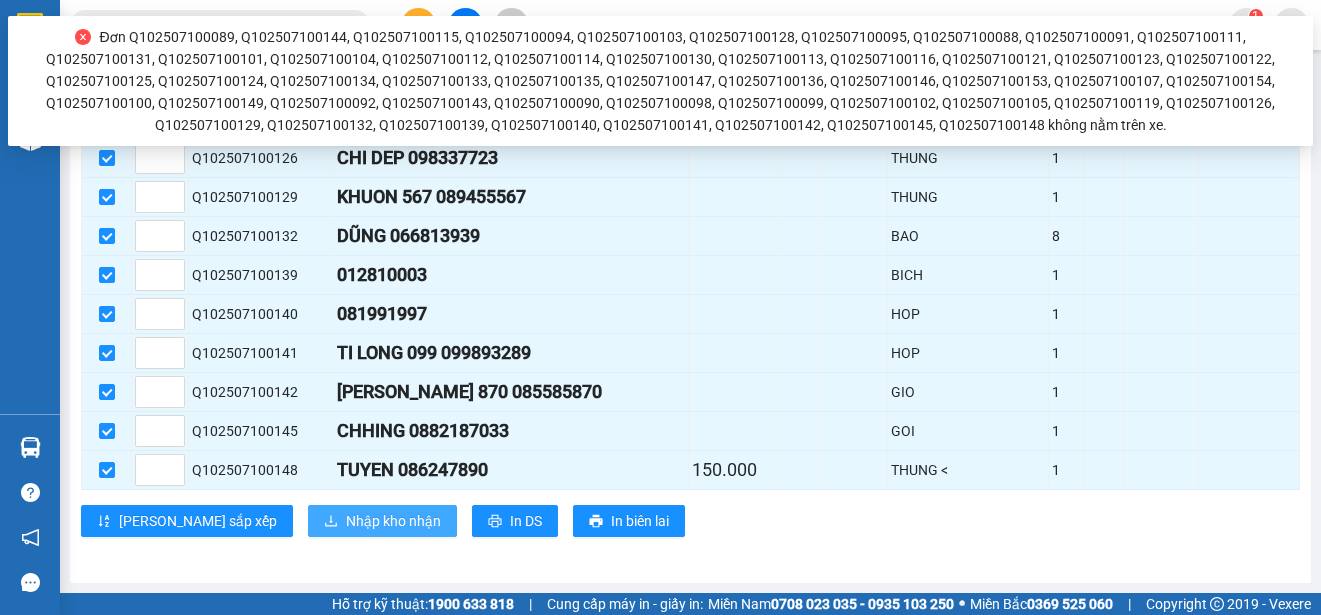scroll, scrollTop: 1673, scrollLeft: 0, axis: vertical 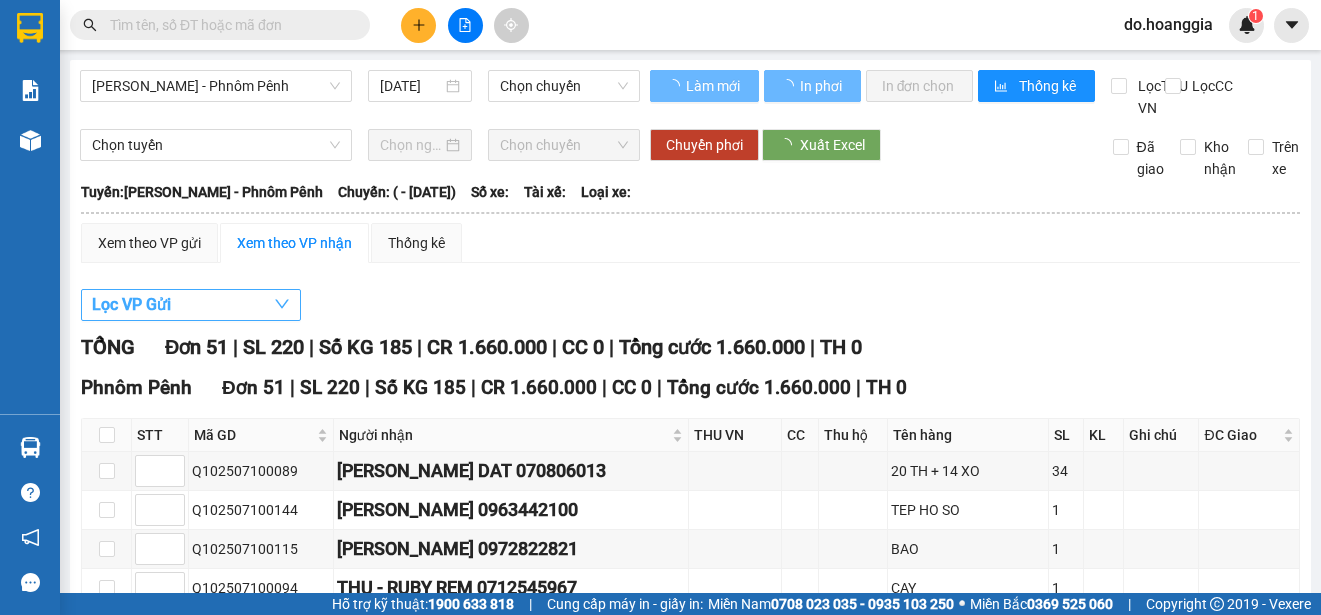 type on "[DATE]" 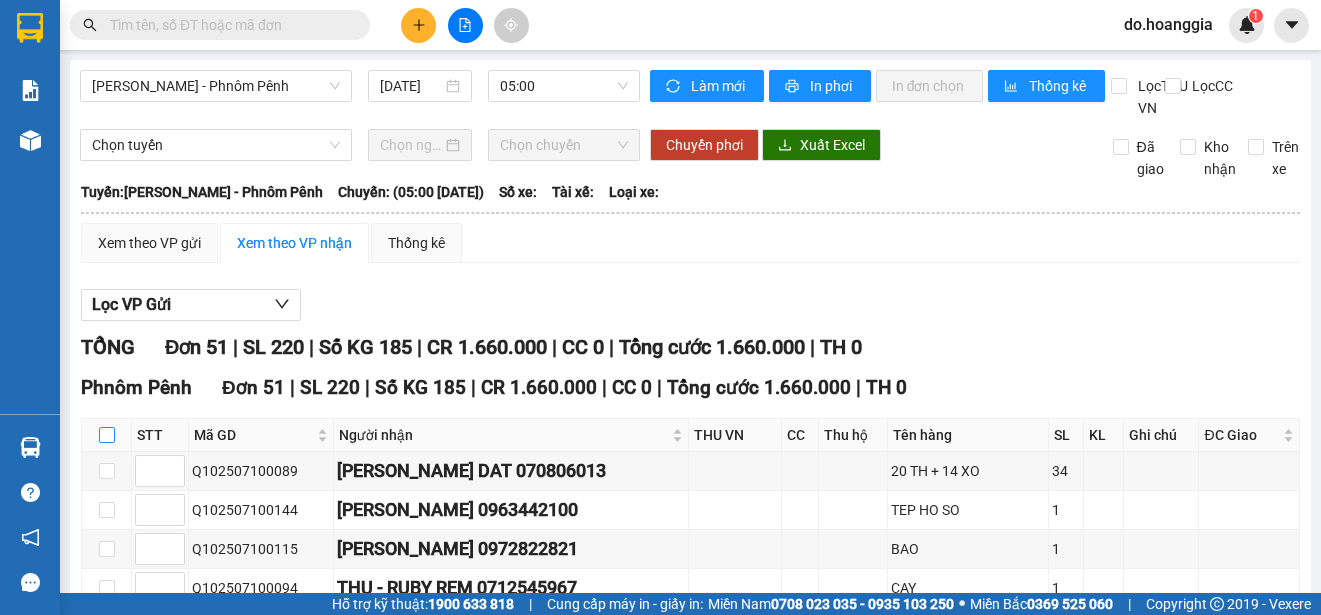 click at bounding box center [107, 435] 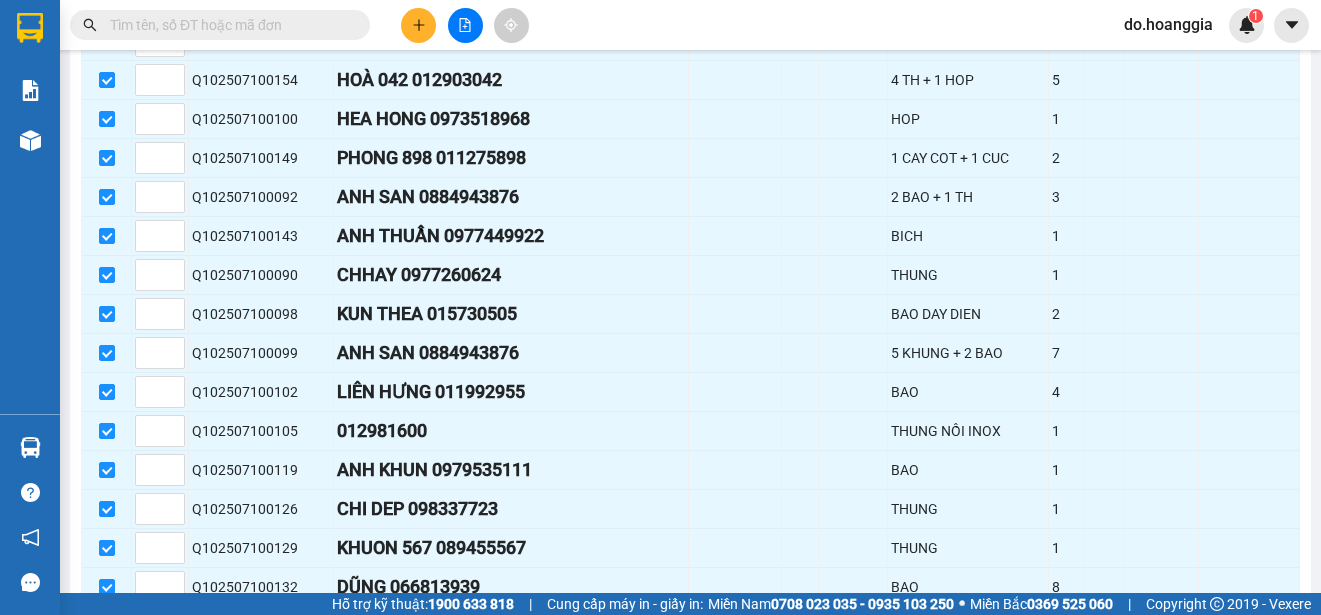 scroll, scrollTop: 1973, scrollLeft: 0, axis: vertical 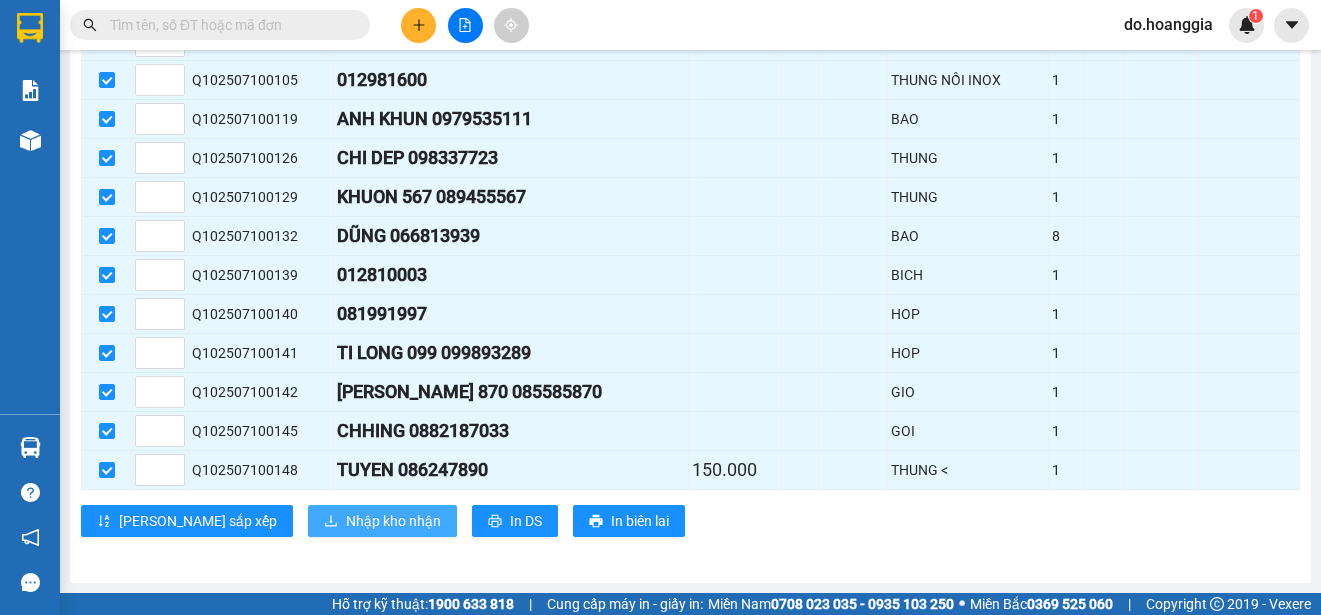 click on "Nhập kho nhận" at bounding box center (393, 521) 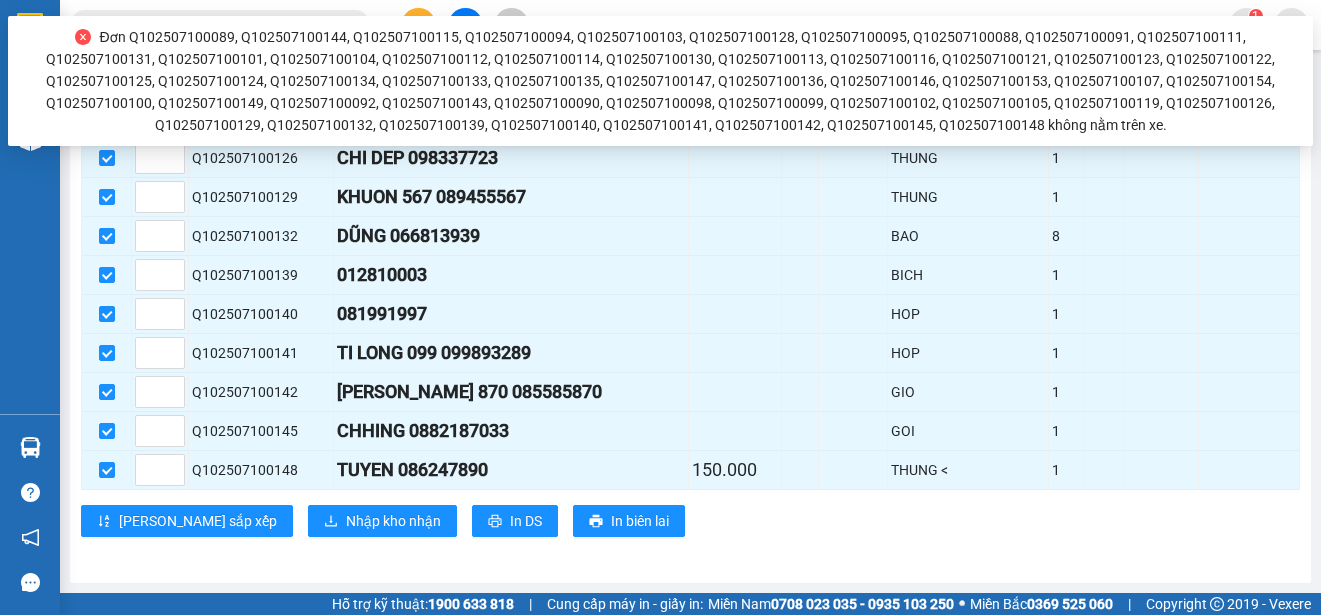 click 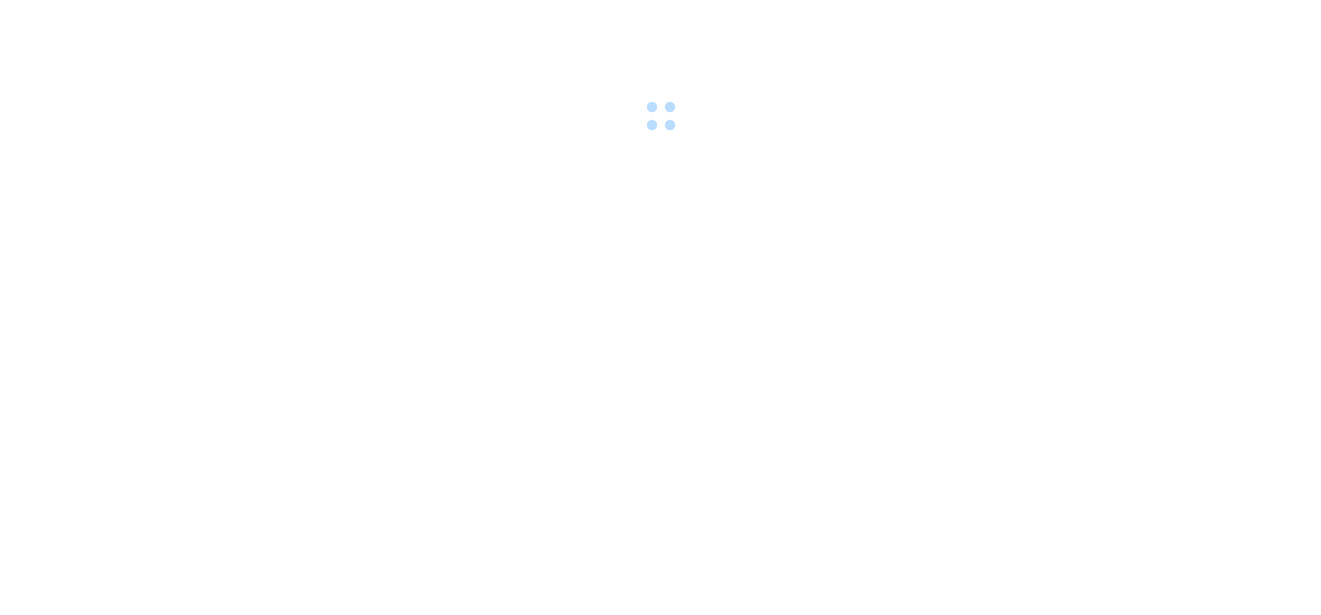 scroll, scrollTop: 0, scrollLeft: 0, axis: both 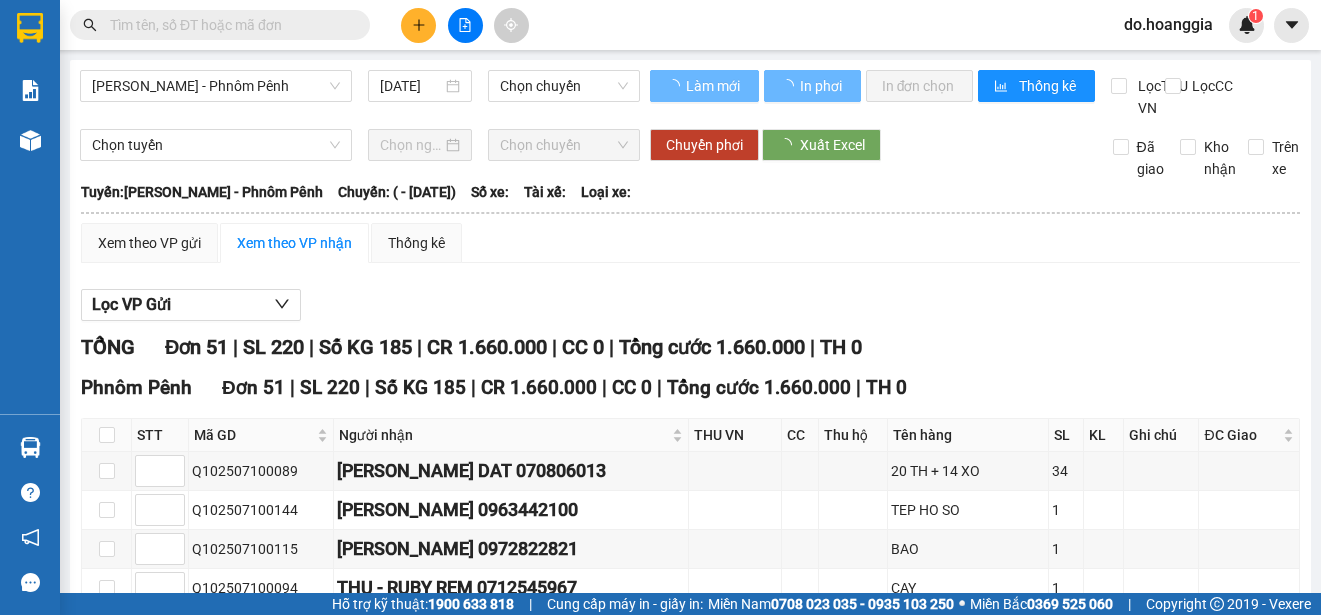 type on "[DATE]" 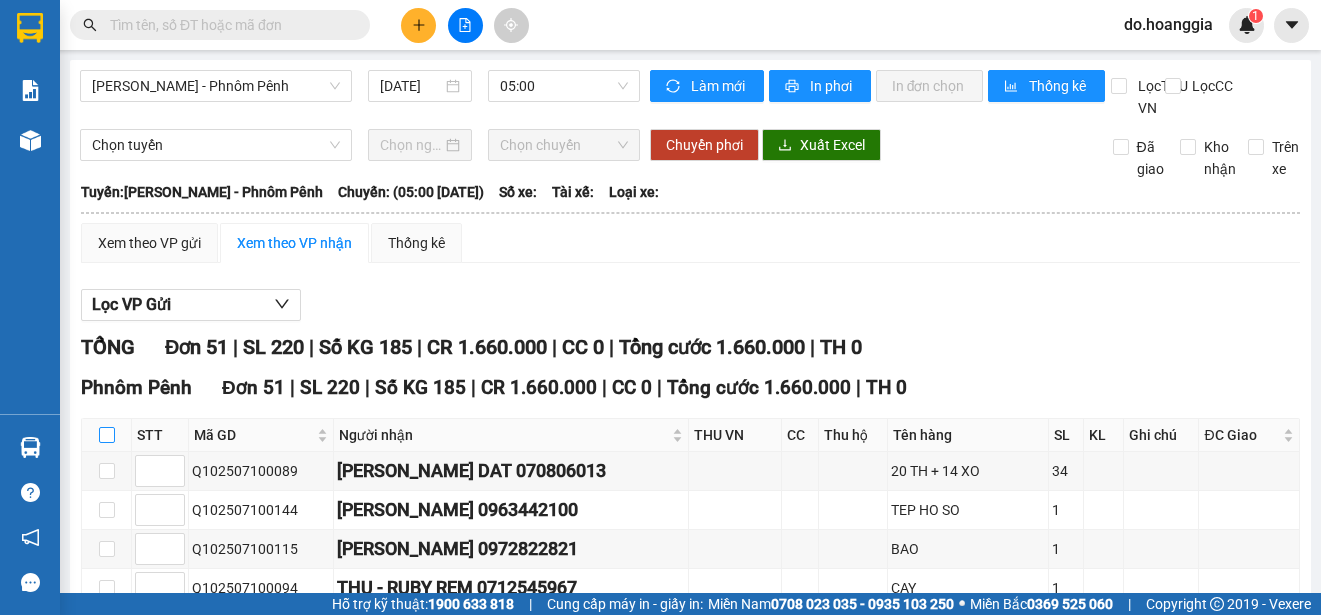 click at bounding box center [107, 435] 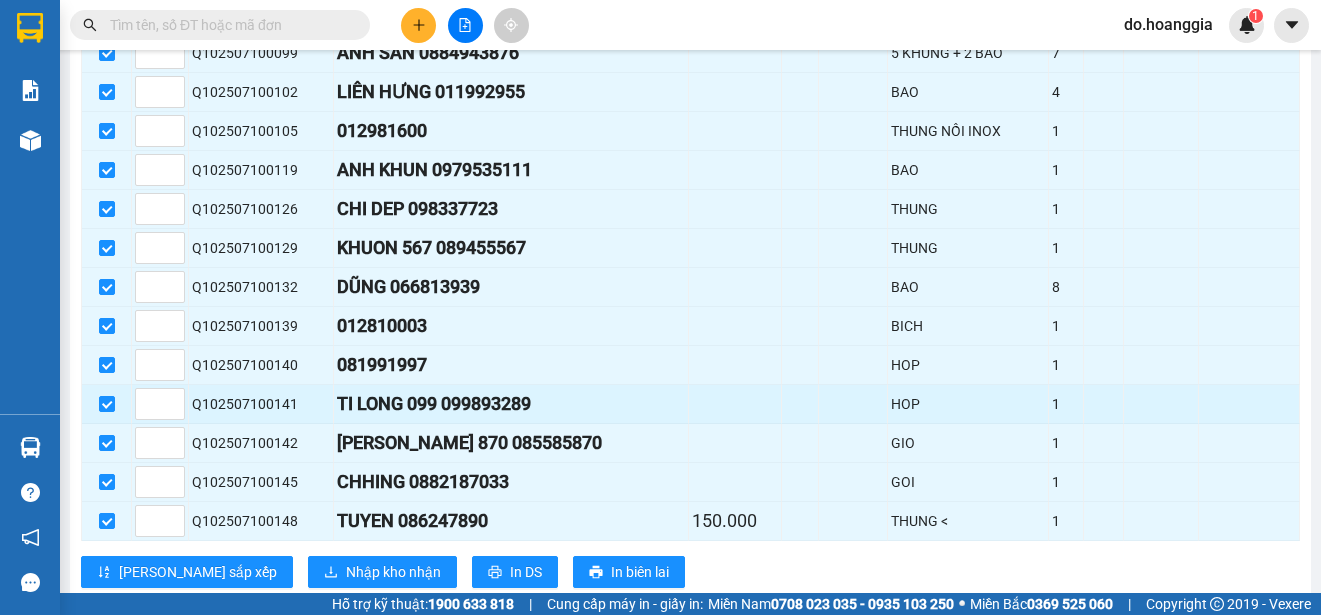 scroll, scrollTop: 1973, scrollLeft: 0, axis: vertical 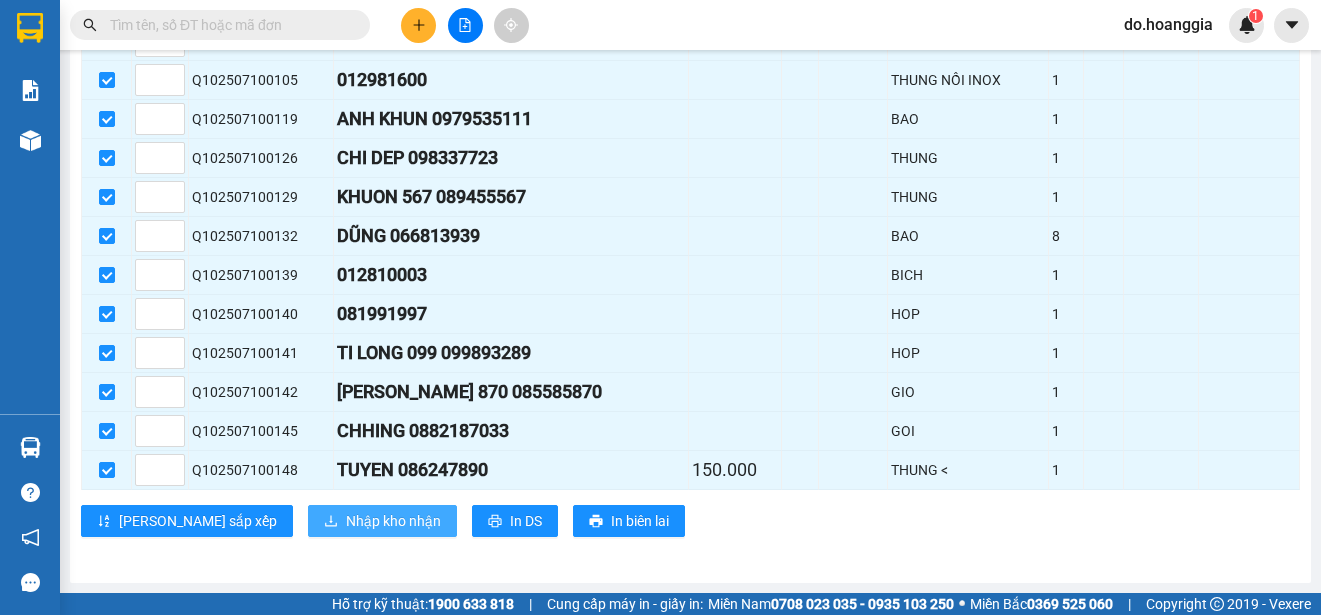 click on "Nhập kho nhận" at bounding box center [393, 521] 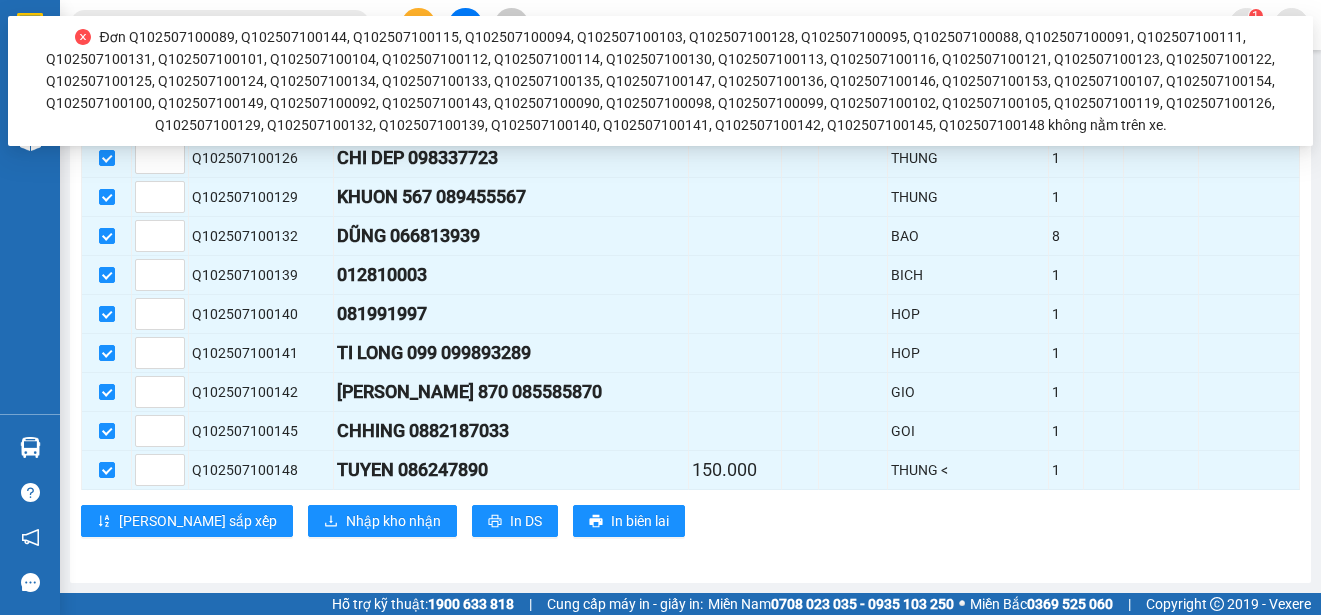 click 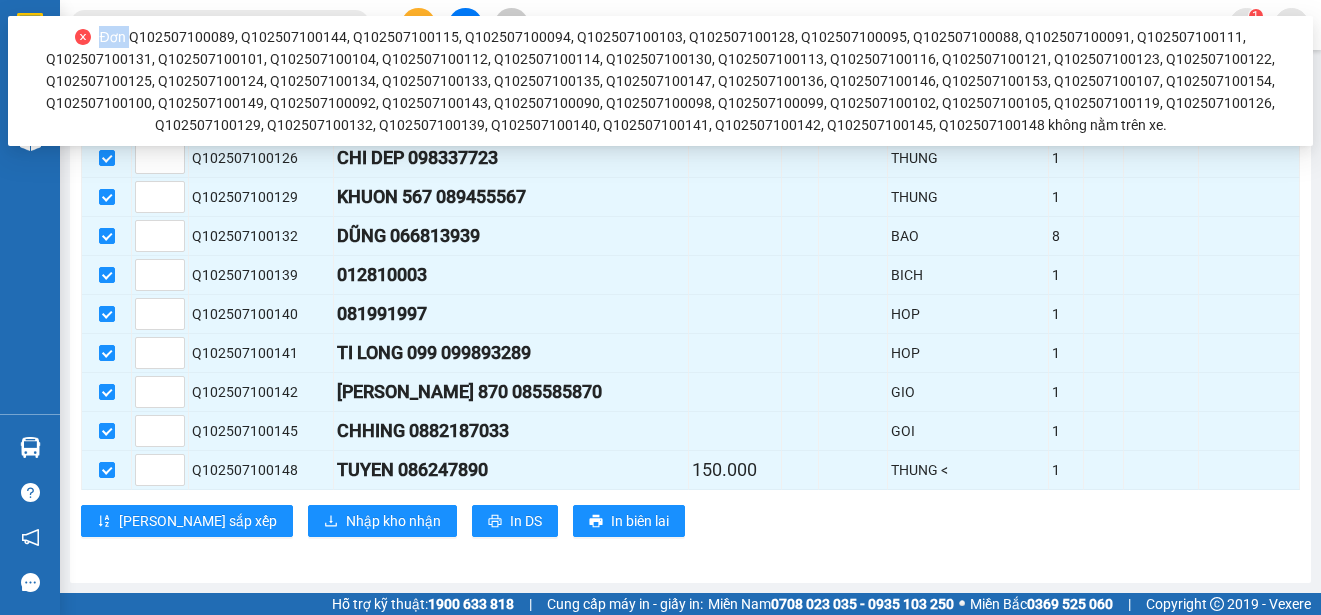 click 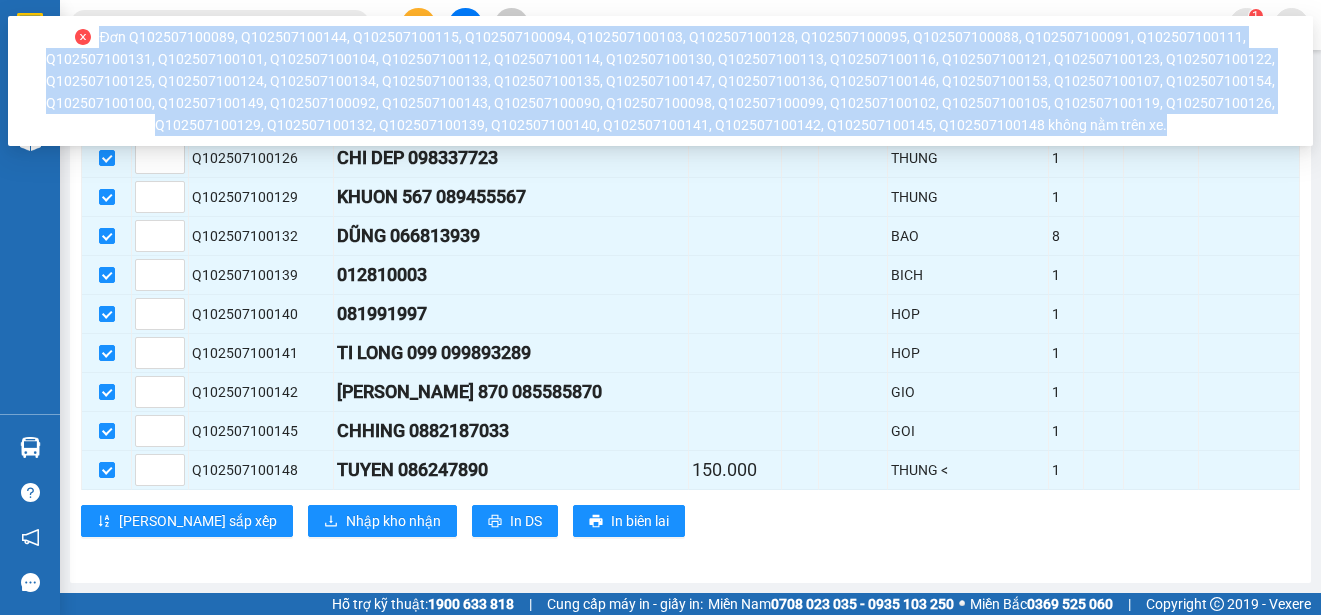 click 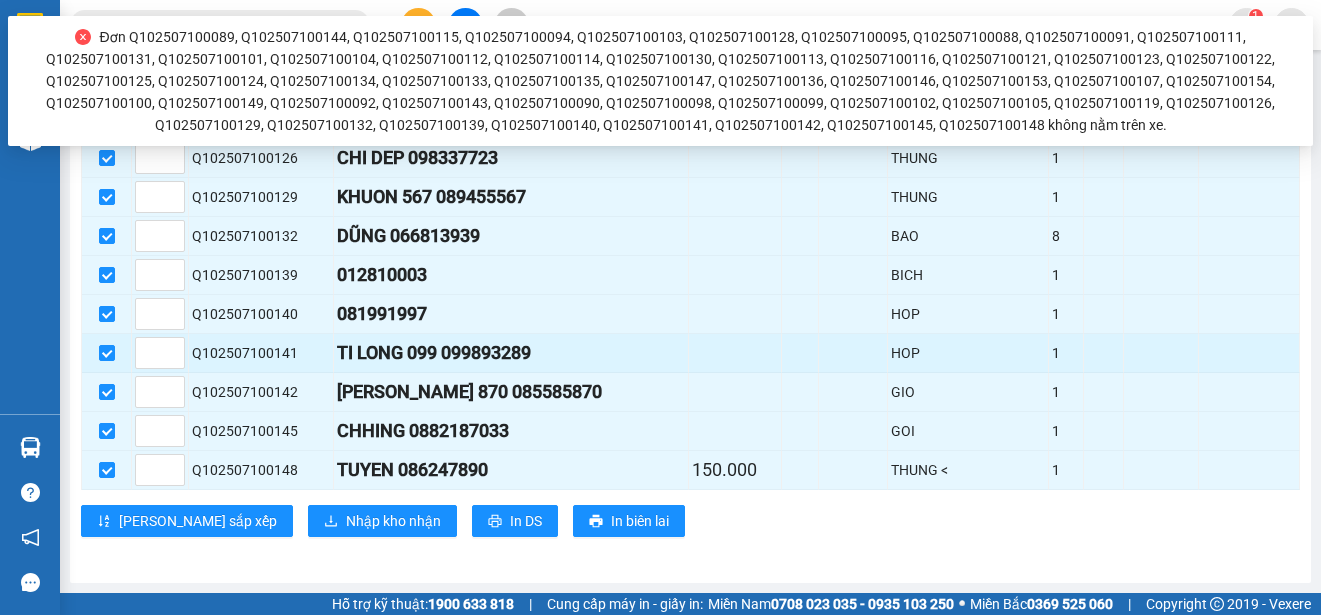 click at bounding box center [735, 353] 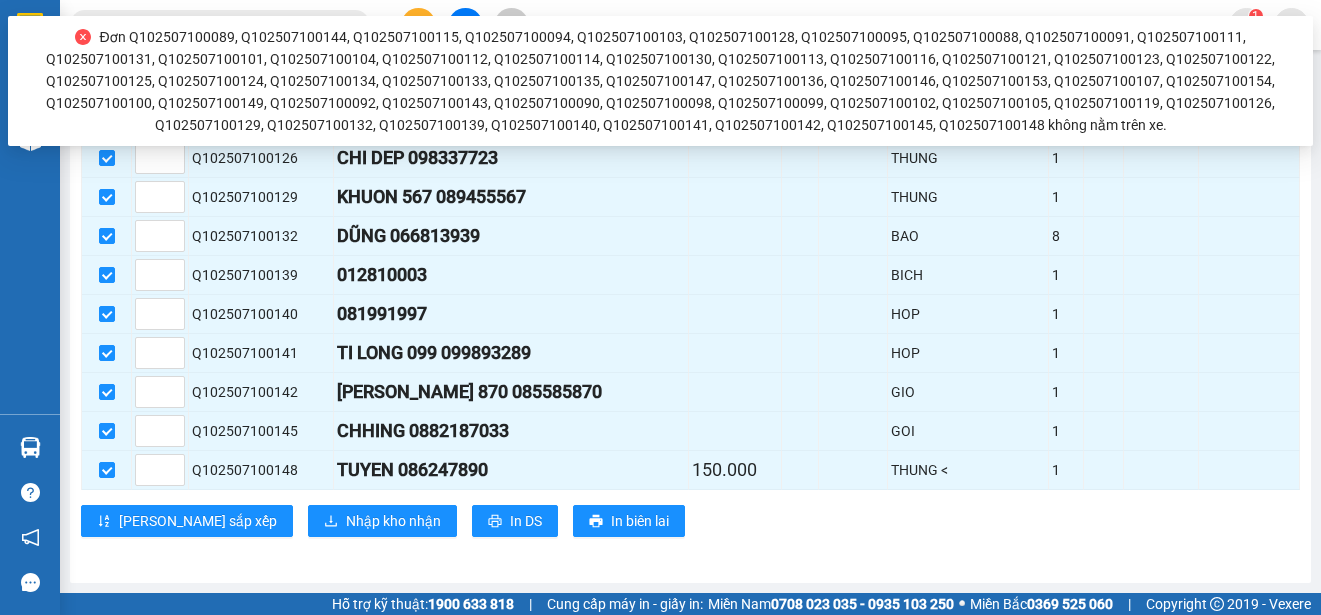 click on "do.hoanggia 1" at bounding box center (1186, 25) 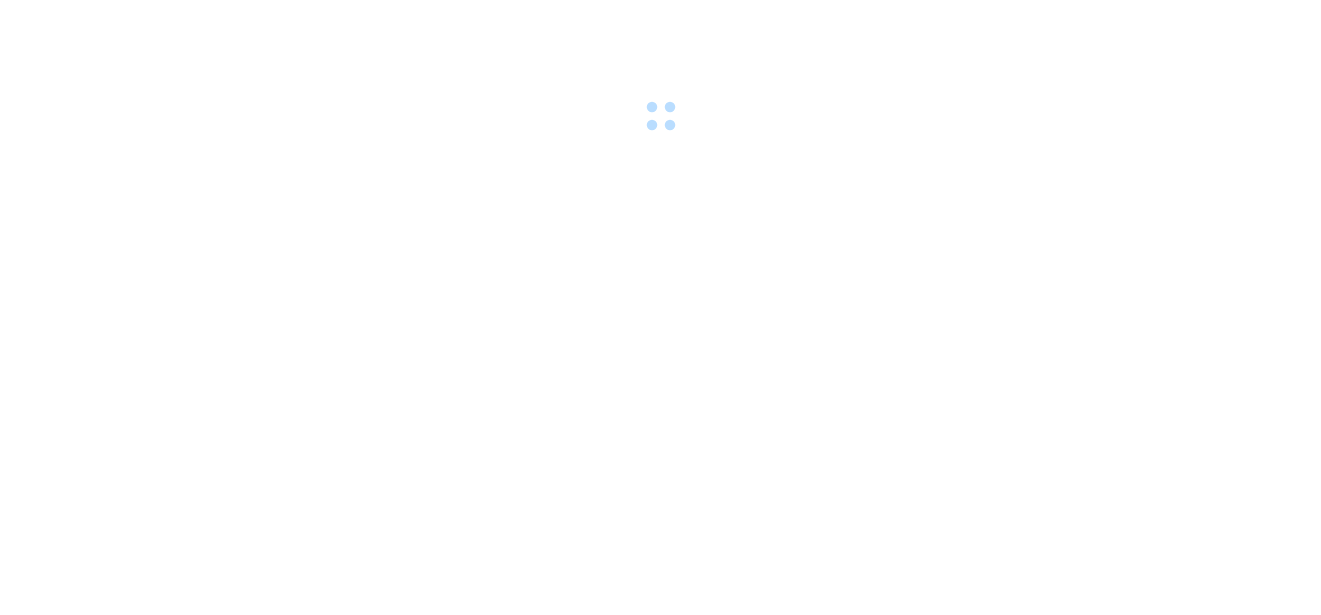 scroll, scrollTop: 0, scrollLeft: 0, axis: both 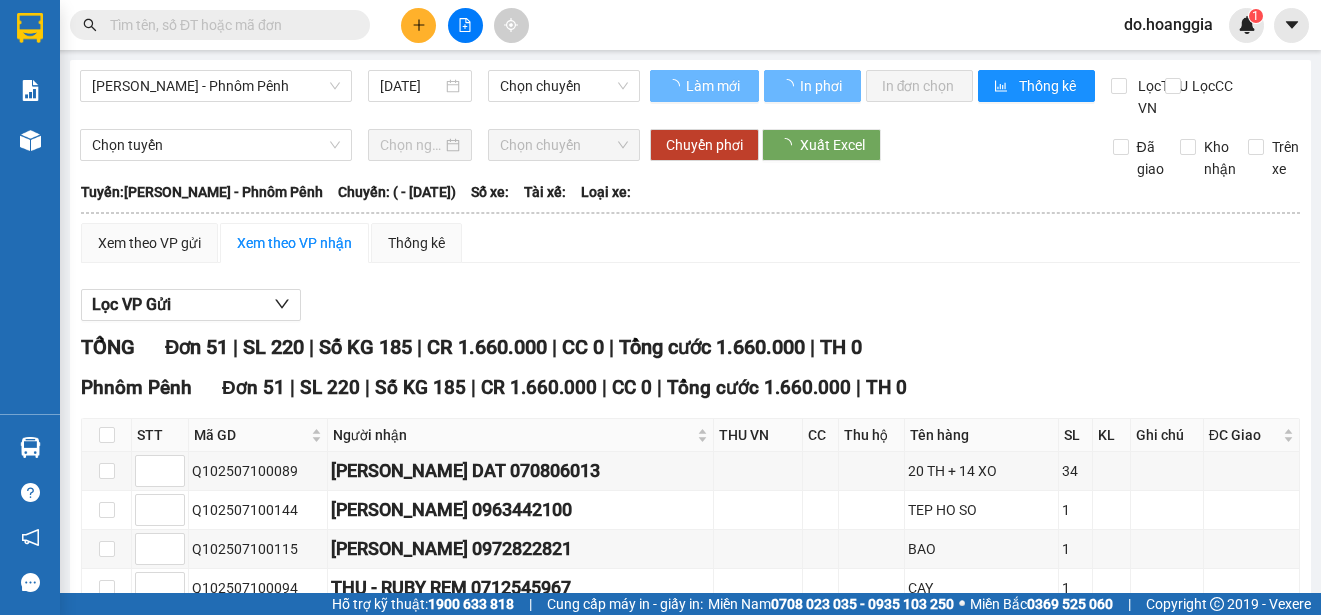 type on "[DATE]" 